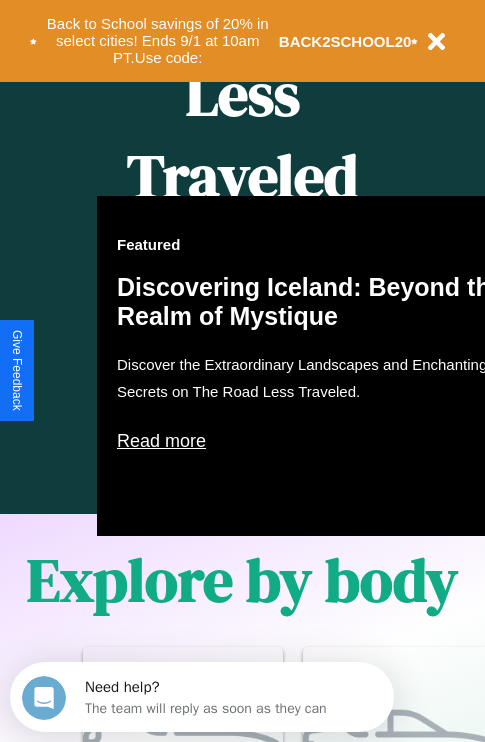 scroll, scrollTop: 2423, scrollLeft: 0, axis: vertical 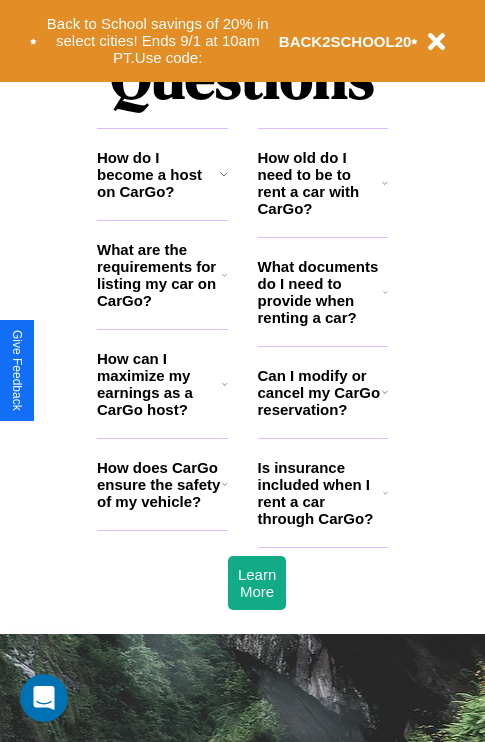 click 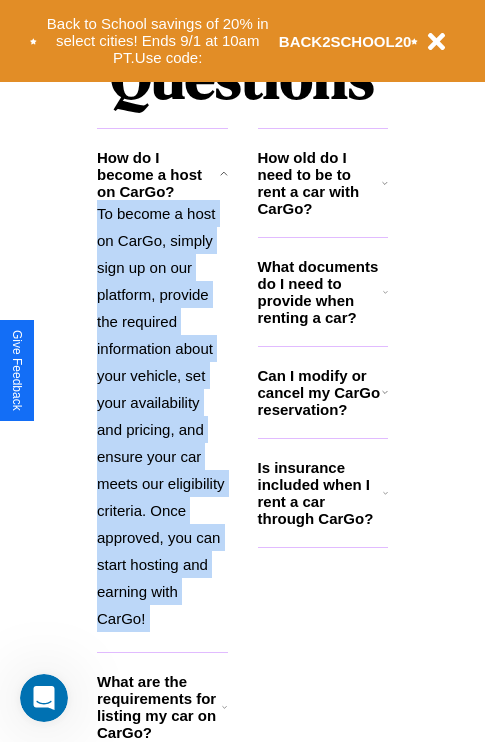 scroll, scrollTop: 2677, scrollLeft: 0, axis: vertical 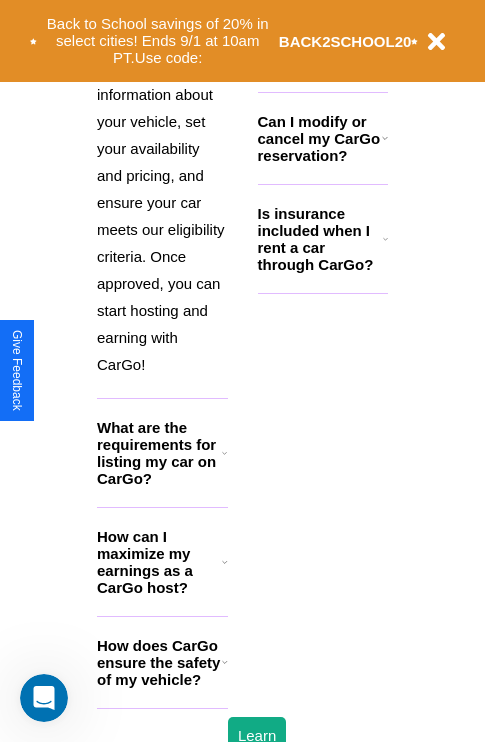 click on "How does CarGo ensure the safety of my vehicle?" at bounding box center (159, 662) 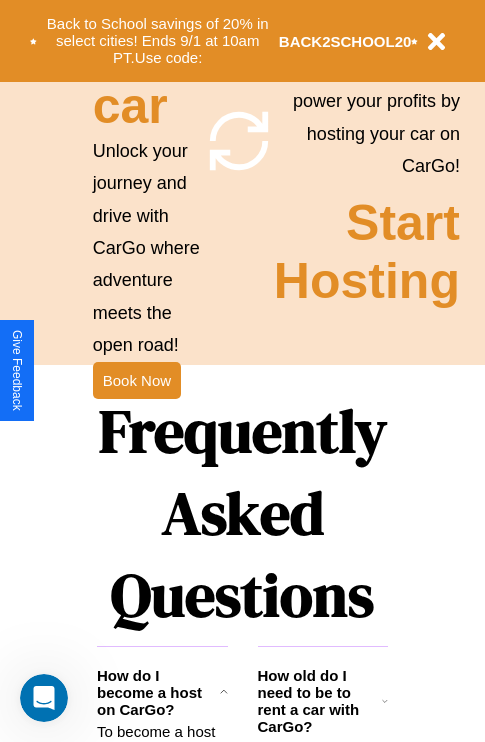 click 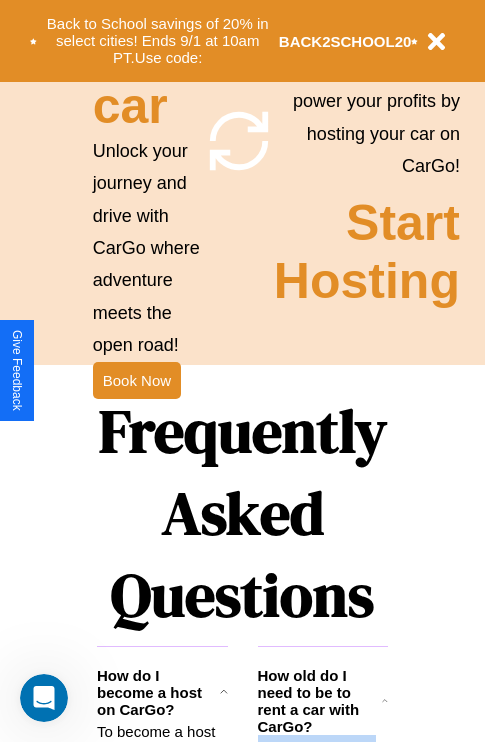scroll, scrollTop: 2638, scrollLeft: 0, axis: vertical 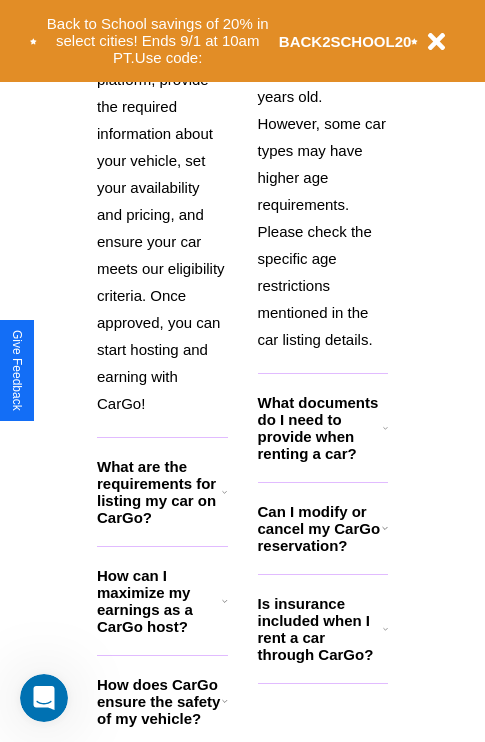 click 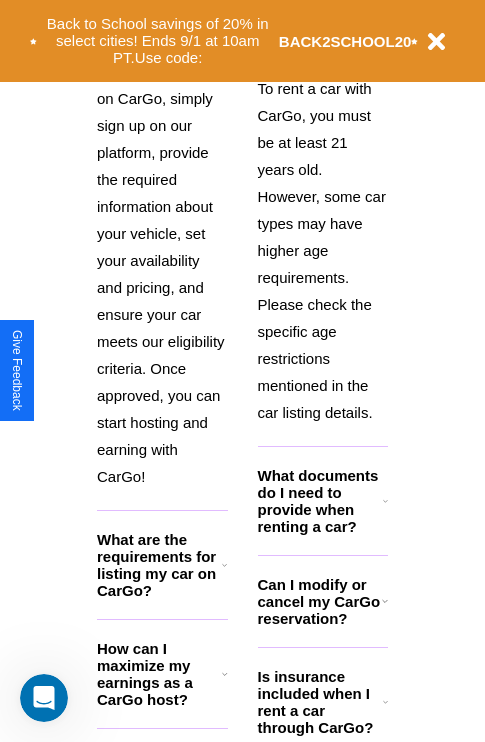 scroll, scrollTop: 1558, scrollLeft: 0, axis: vertical 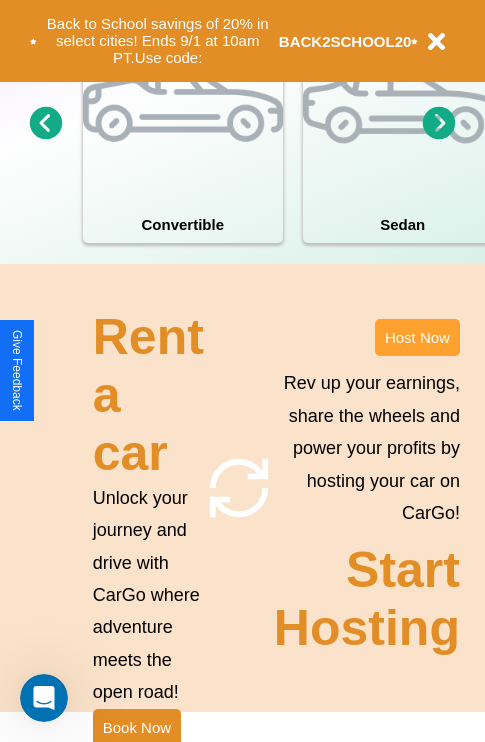 click on "Host Now" at bounding box center (417, 337) 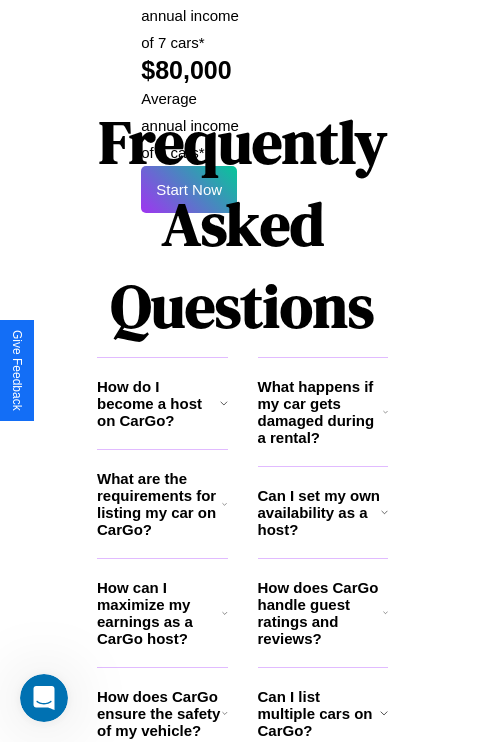 scroll, scrollTop: 3255, scrollLeft: 0, axis: vertical 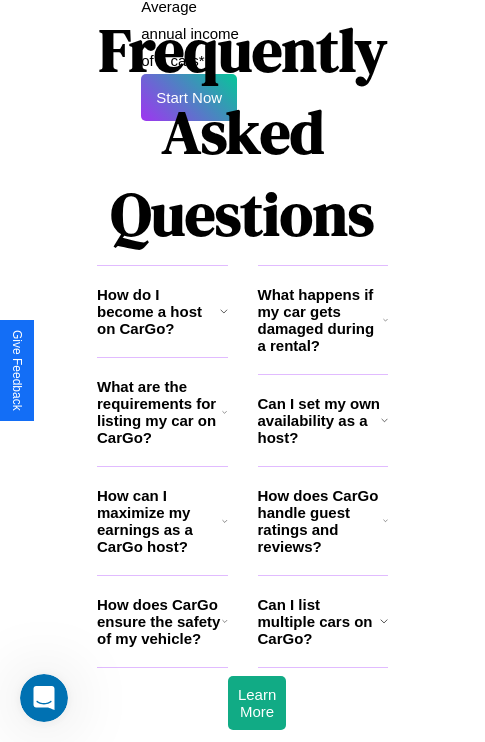click 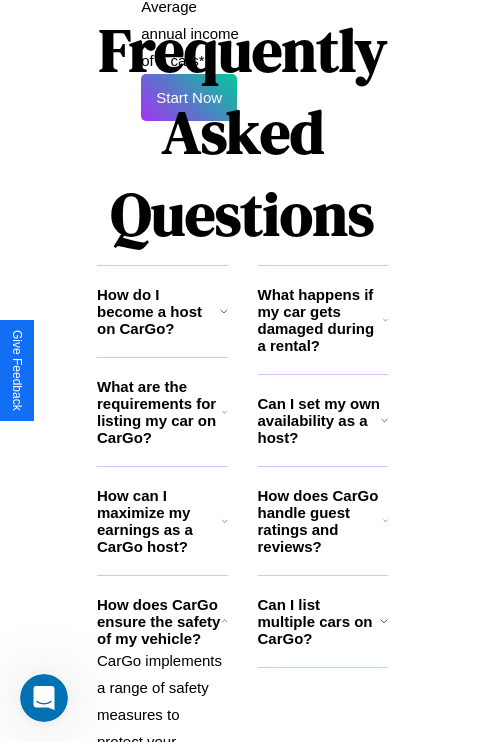 click on "How does CarGo handle guest ratings and reviews?" at bounding box center [320, 521] 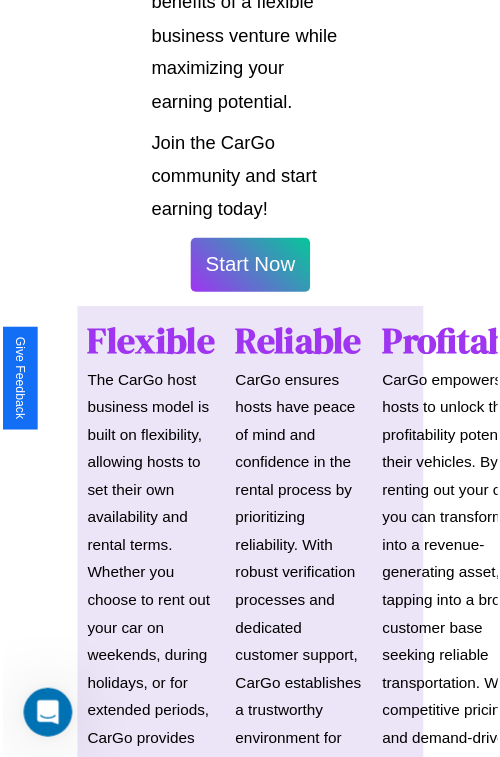 scroll, scrollTop: 1417, scrollLeft: 0, axis: vertical 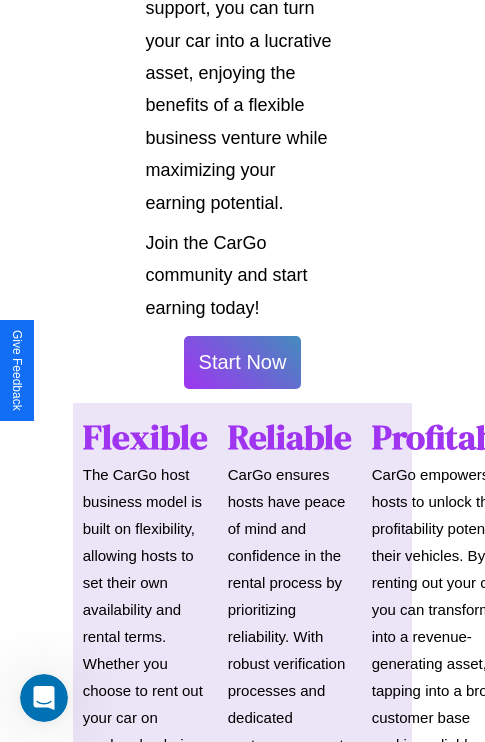 click on "Start Now" at bounding box center (243, 362) 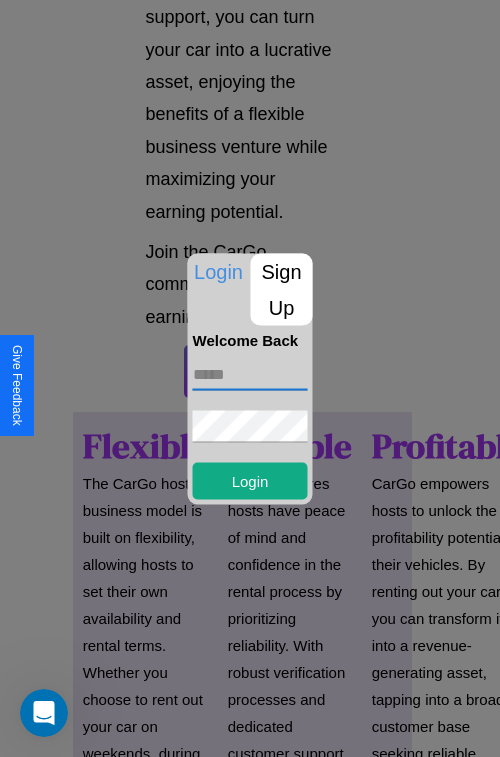 click at bounding box center [250, 374] 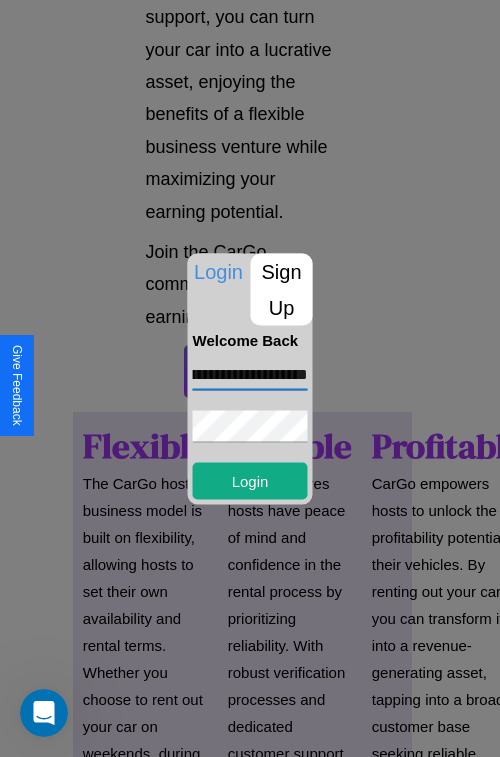scroll, scrollTop: 0, scrollLeft: 88, axis: horizontal 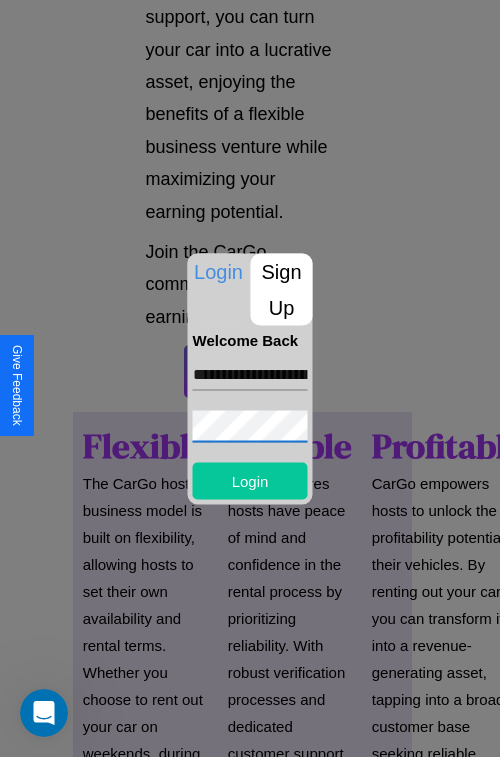 click on "Login" at bounding box center [250, 480] 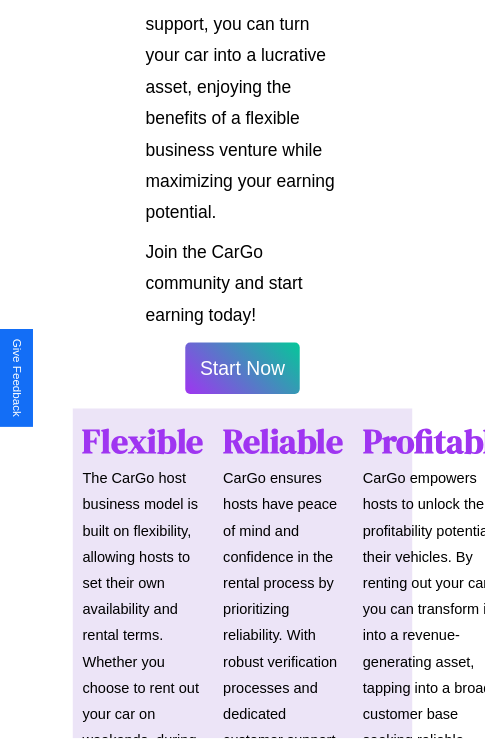 scroll, scrollTop: 1419, scrollLeft: 0, axis: vertical 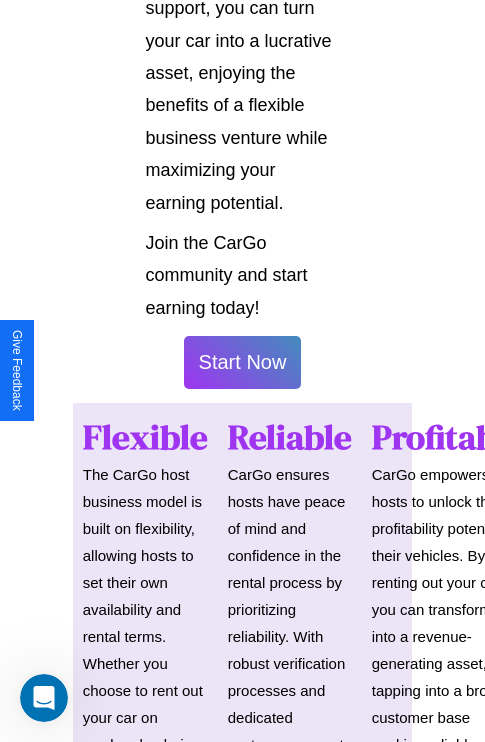 click on "Start Now" at bounding box center (243, 362) 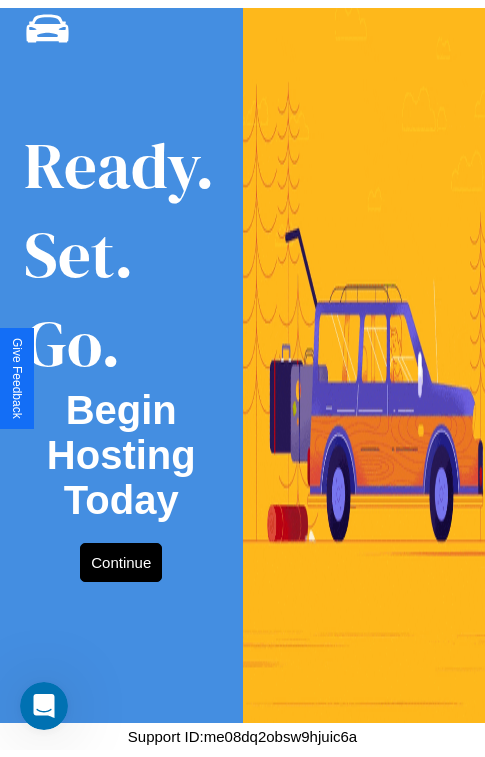 scroll, scrollTop: 0, scrollLeft: 0, axis: both 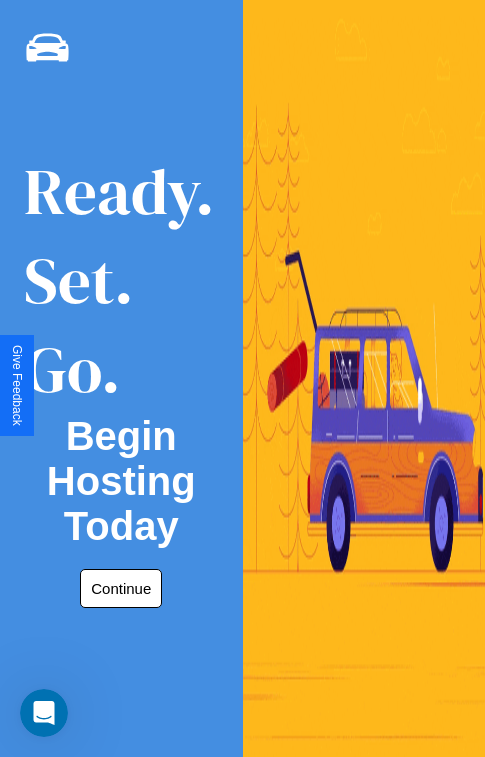 click on "Continue" at bounding box center (121, 588) 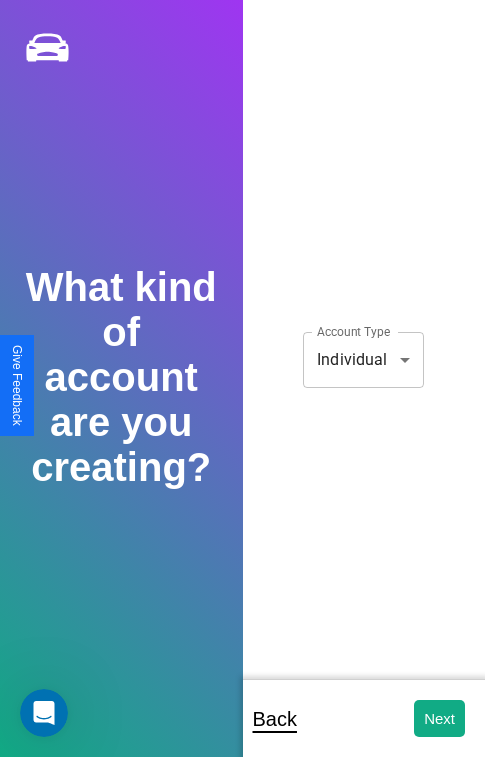 click on "**********" at bounding box center (242, 392) 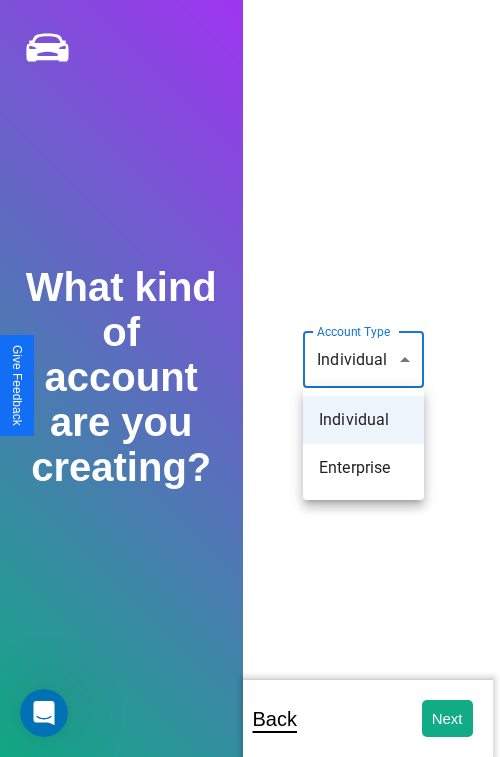 click on "Individual" at bounding box center [363, 420] 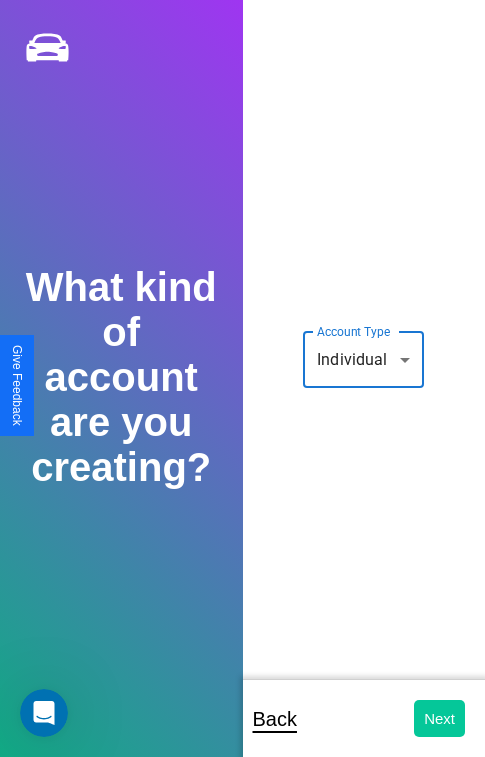 click on "Next" at bounding box center [439, 718] 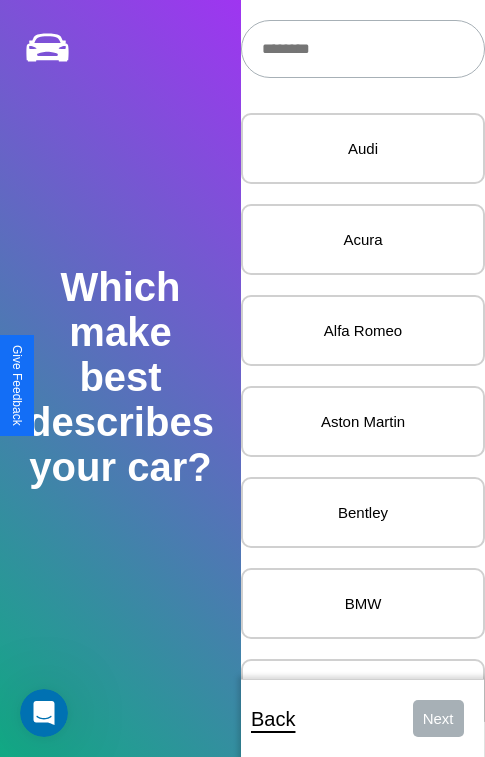 scroll, scrollTop: 27, scrollLeft: 0, axis: vertical 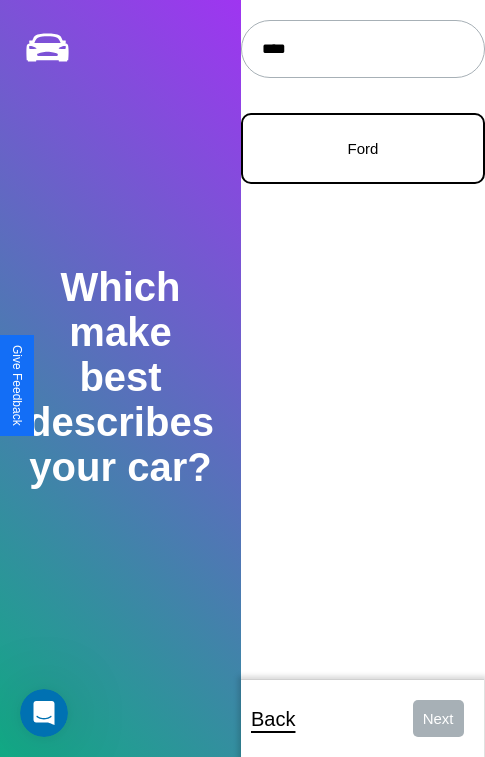 type on "****" 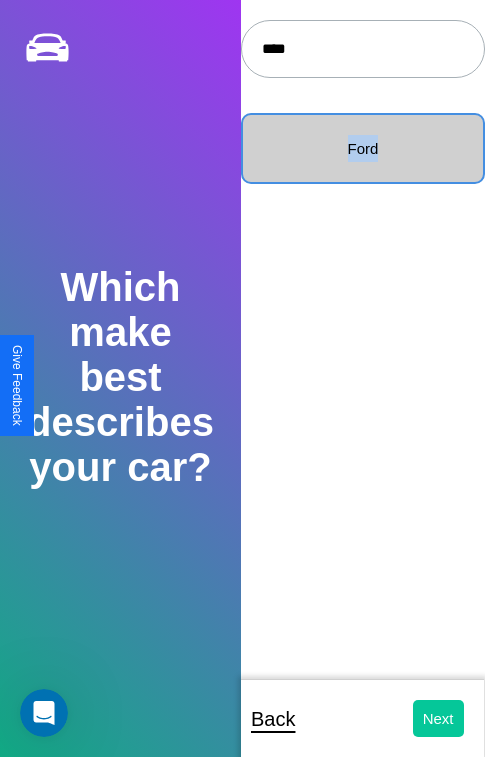 click on "Next" at bounding box center [438, 718] 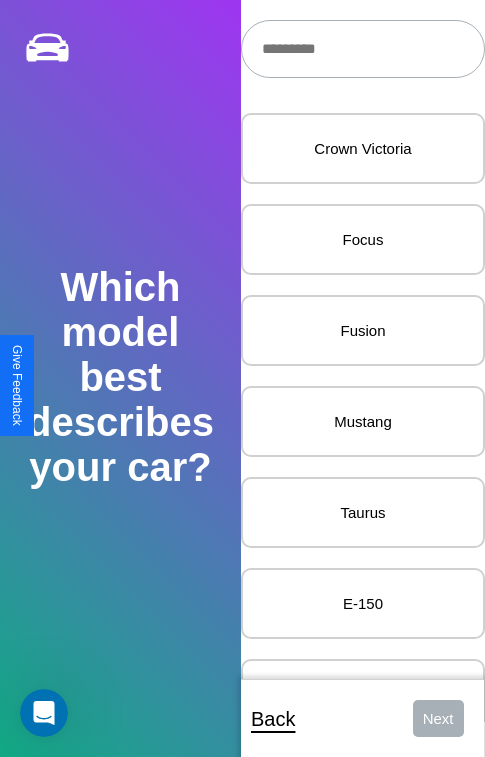scroll, scrollTop: 24, scrollLeft: 0, axis: vertical 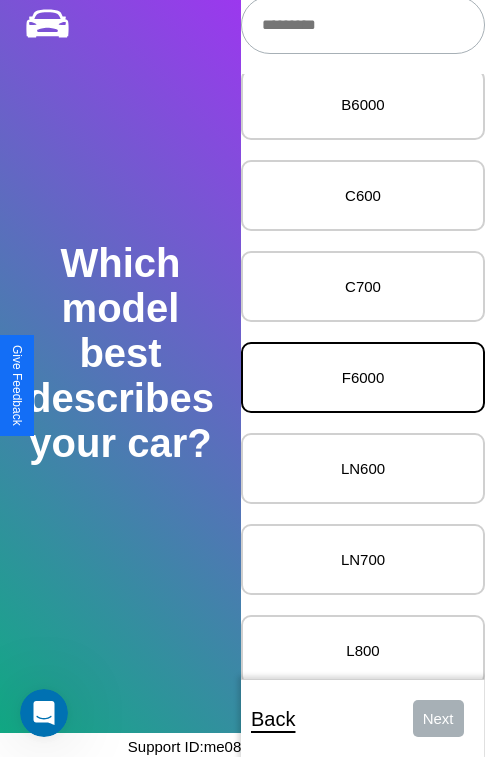 click on "F6000" at bounding box center (363, 377) 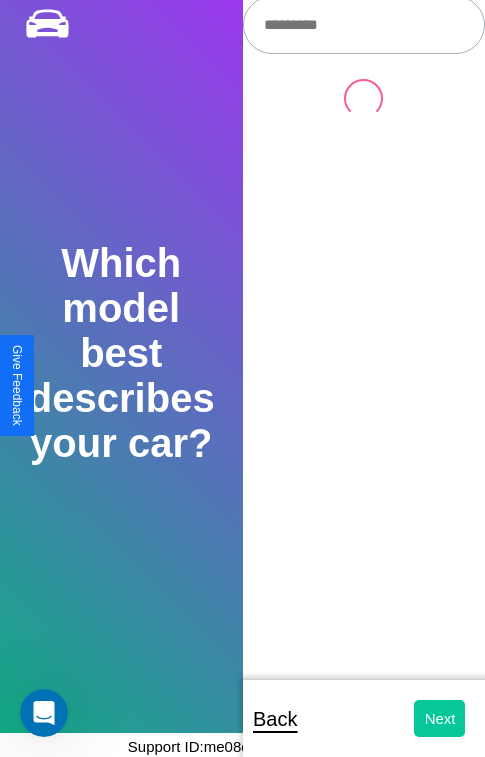 click on "Next" at bounding box center (439, 718) 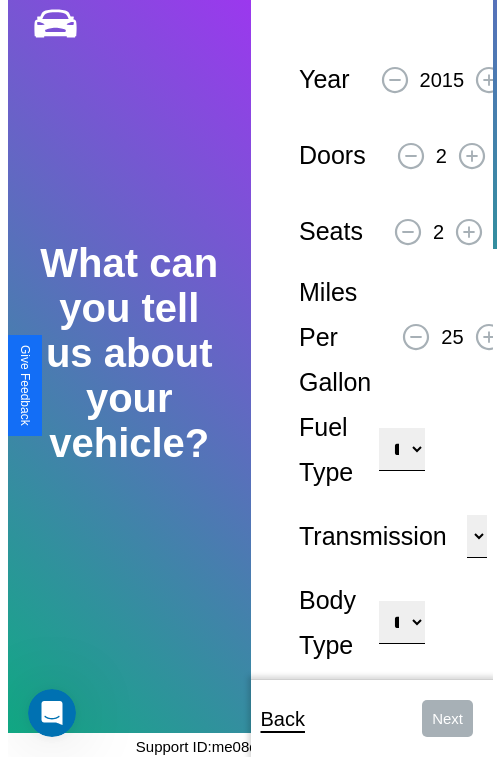 scroll, scrollTop: 0, scrollLeft: 0, axis: both 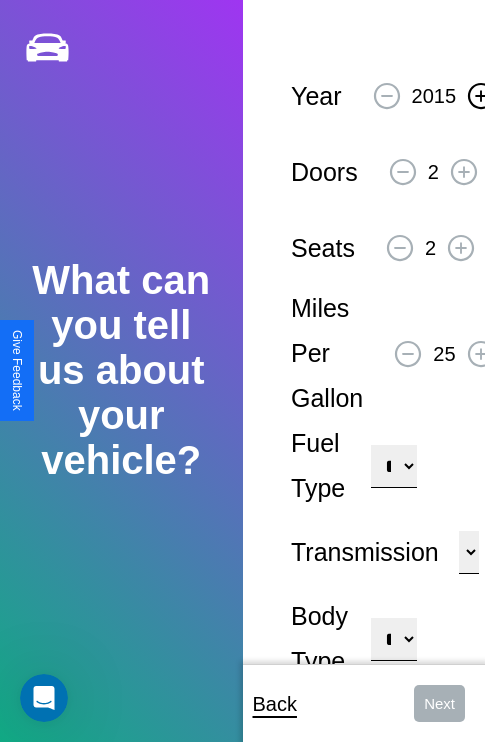 click 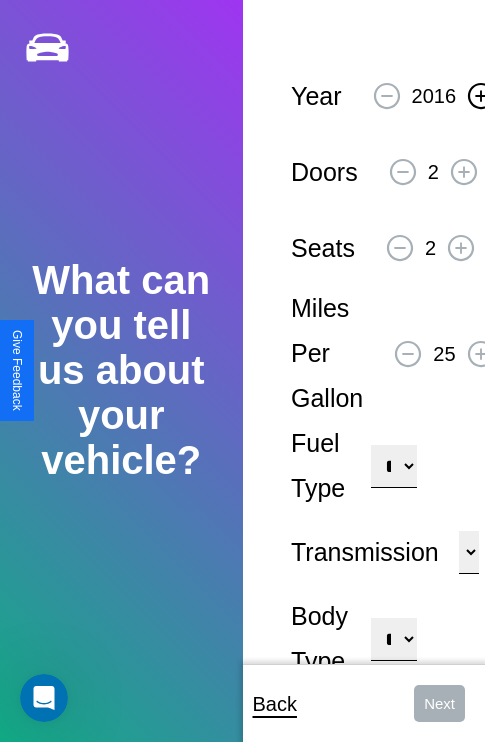 click 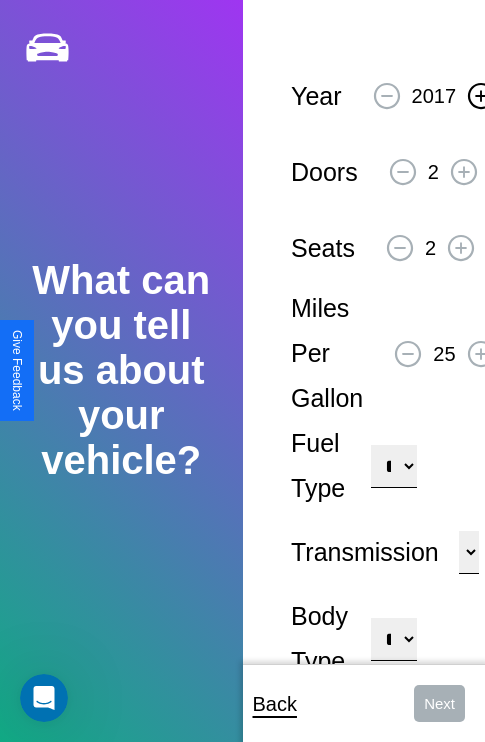 click 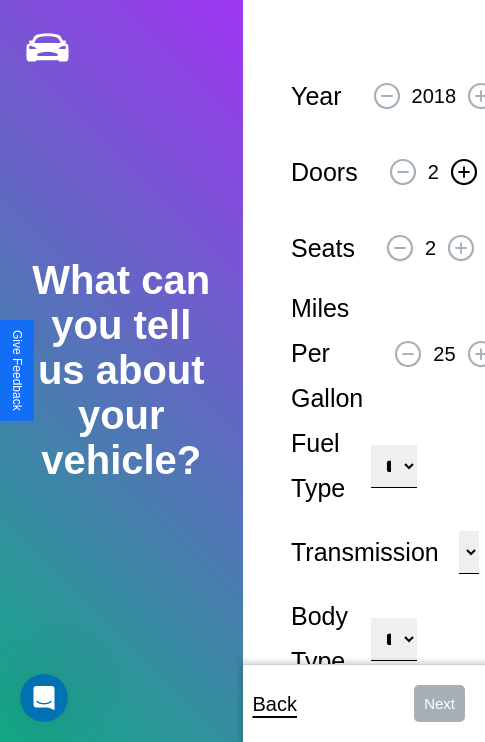 click 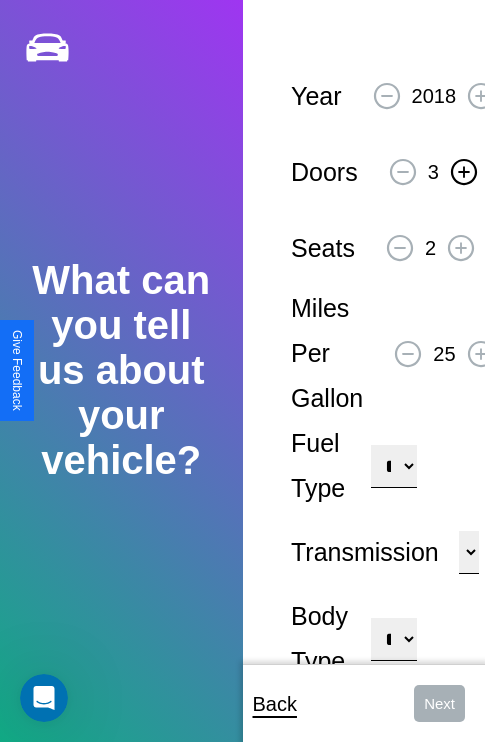 click 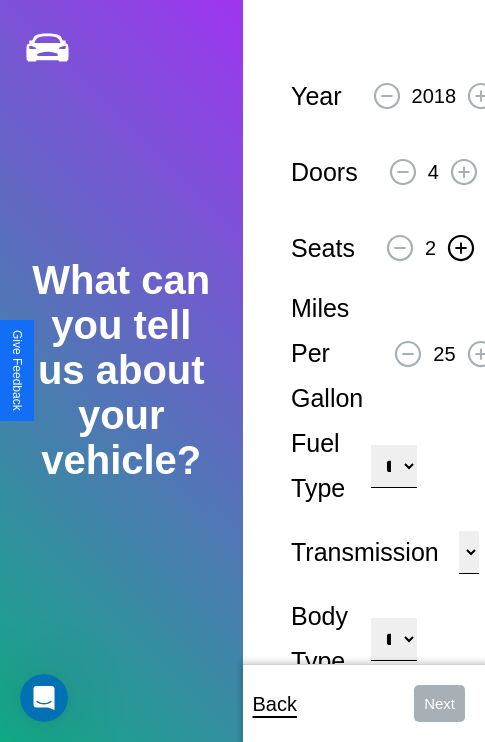 click 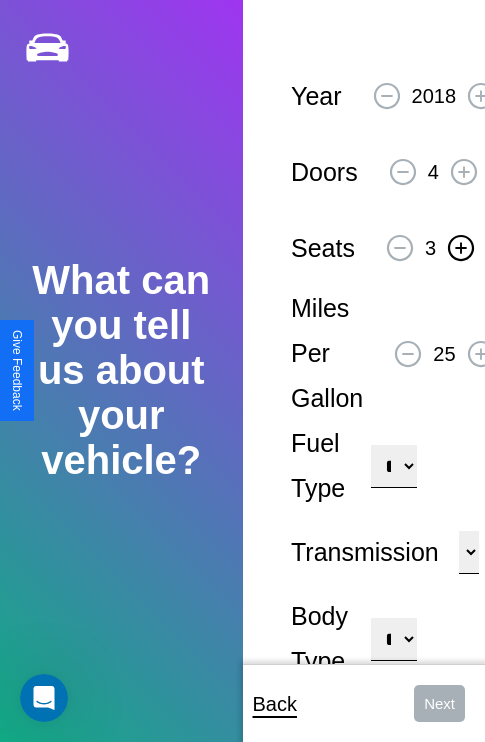 click 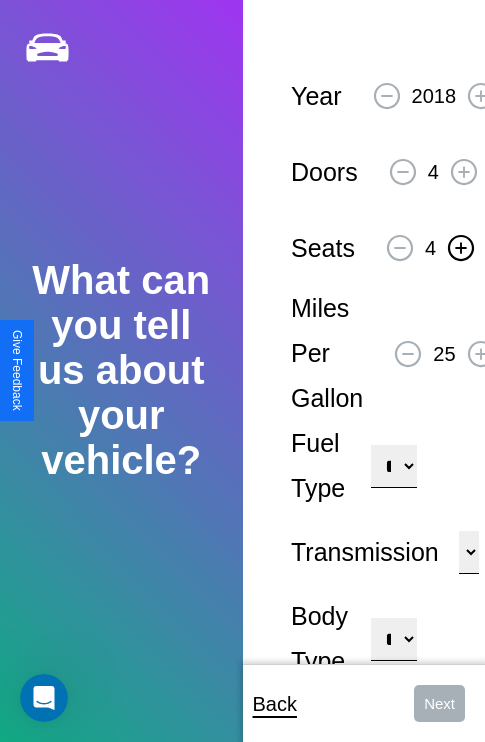 click on "**********" at bounding box center (393, 466) 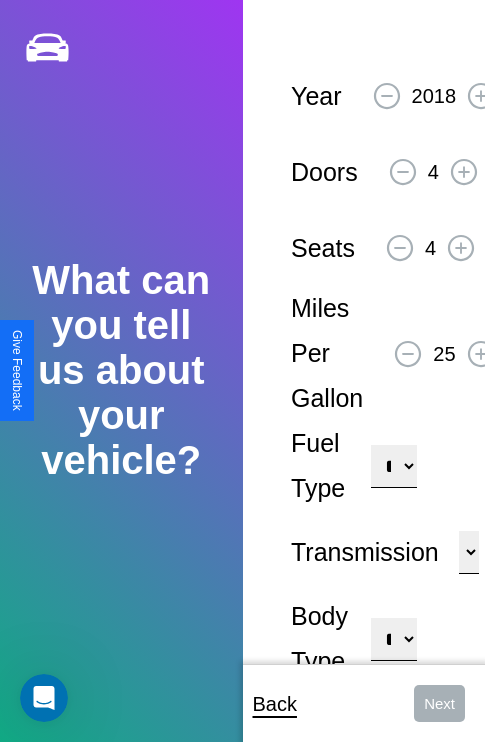 select on "**********" 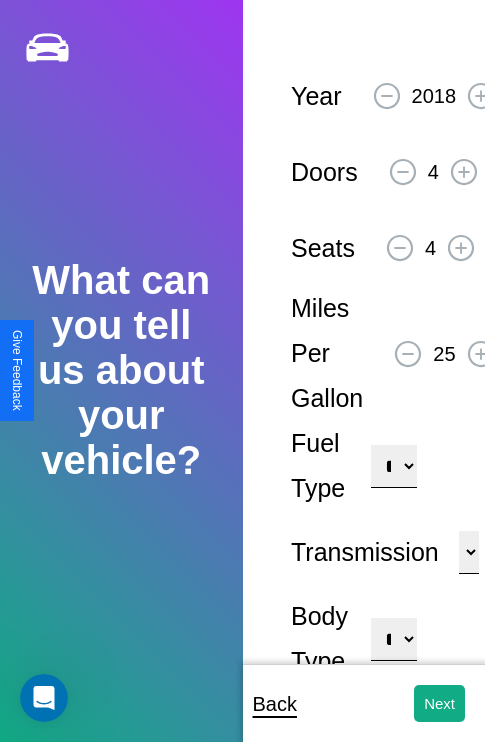 click on "**********" at bounding box center (393, 639) 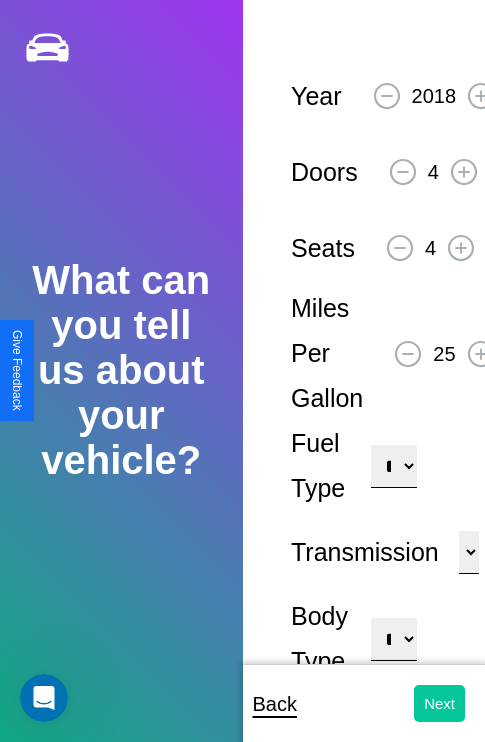 click on "Next" at bounding box center (439, 703) 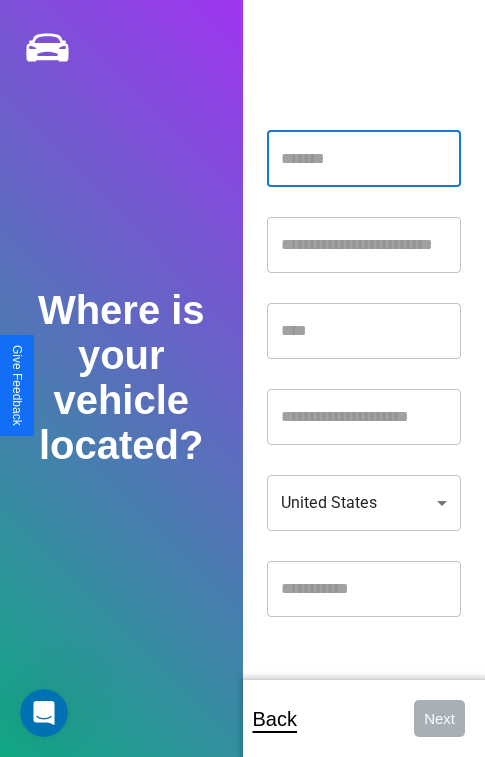 click at bounding box center [364, 159] 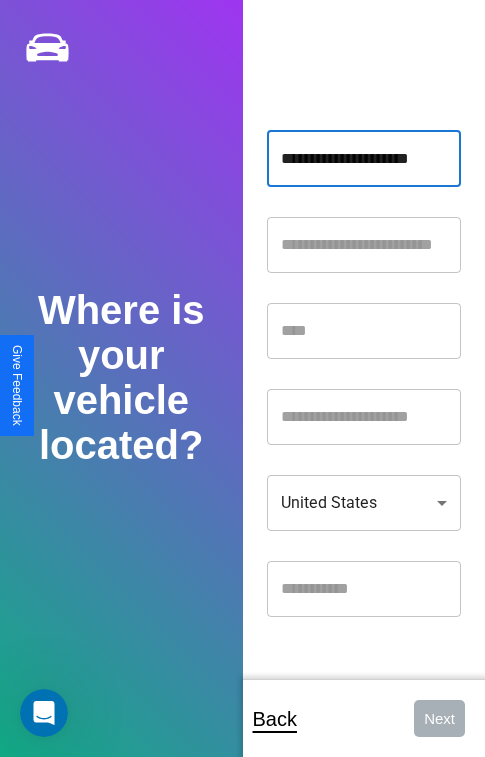 type on "**********" 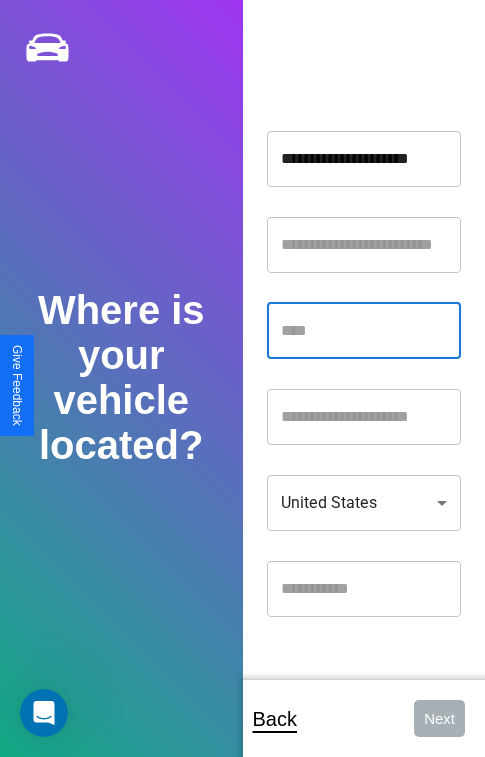 click at bounding box center (364, 331) 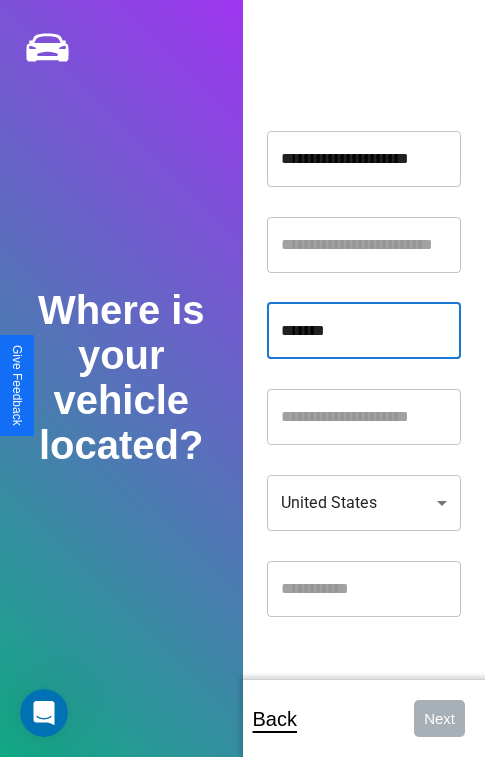 type on "*******" 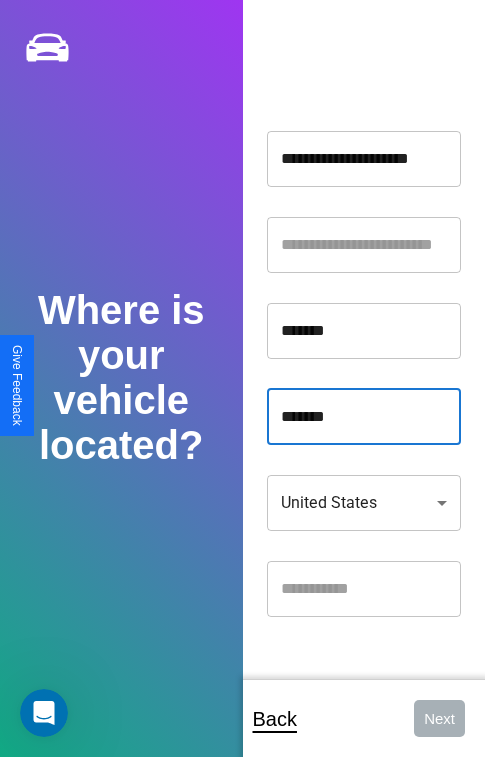 type on "*******" 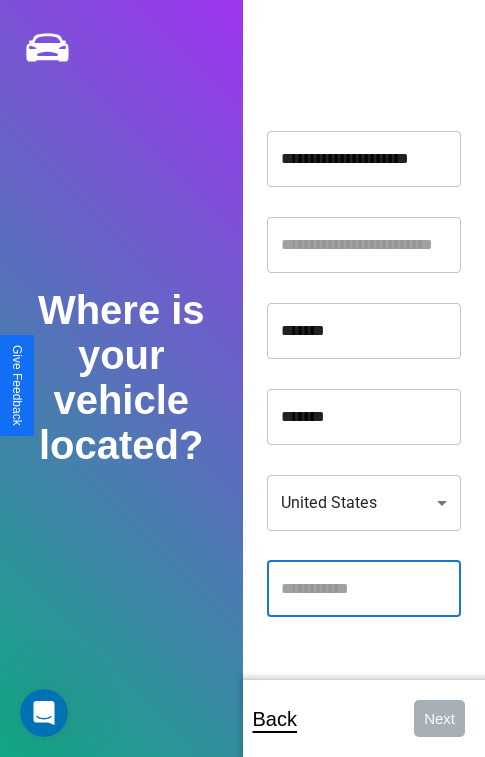 click at bounding box center (364, 589) 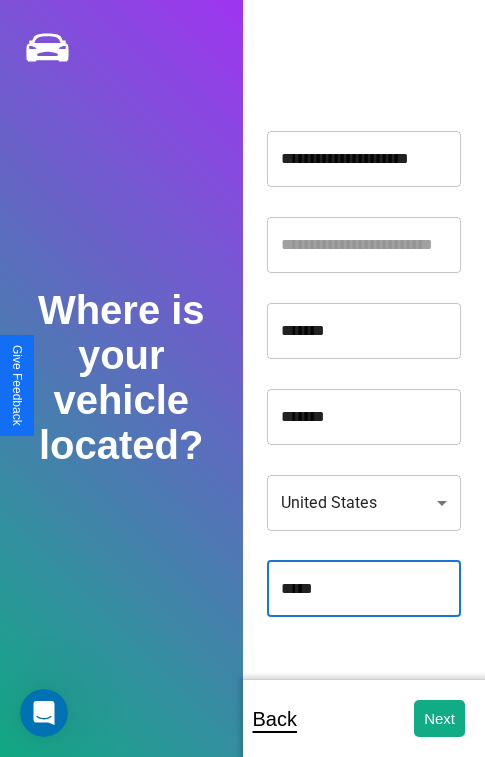 type on "*****" 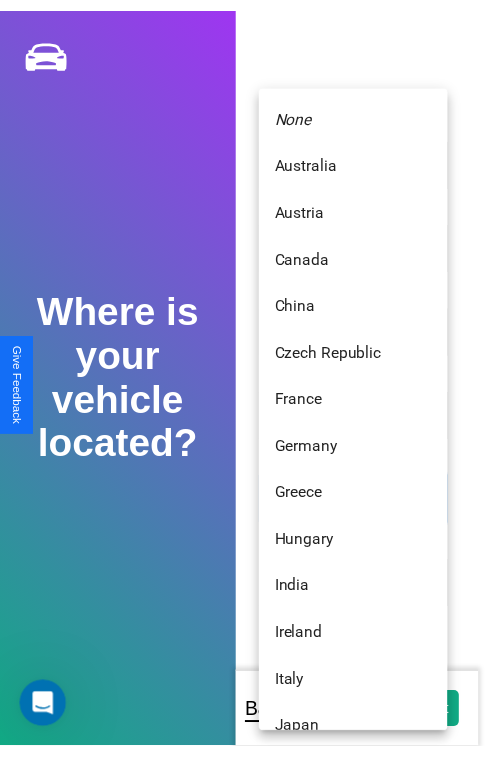 scroll, scrollTop: 459, scrollLeft: 0, axis: vertical 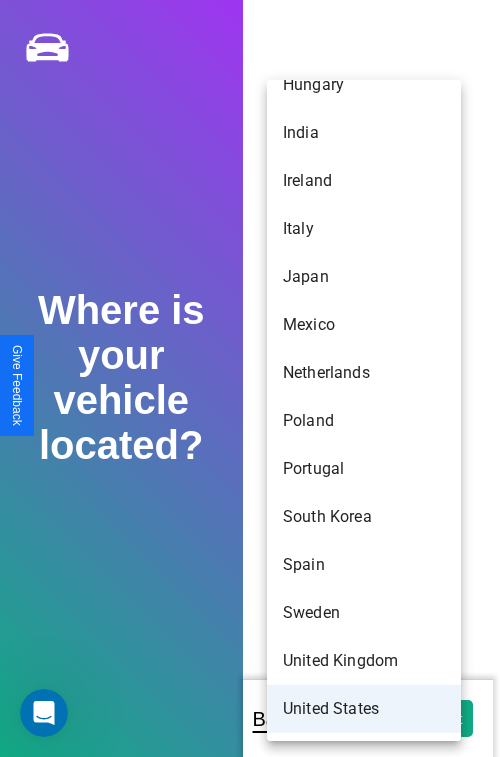 click on "United States" at bounding box center (364, 709) 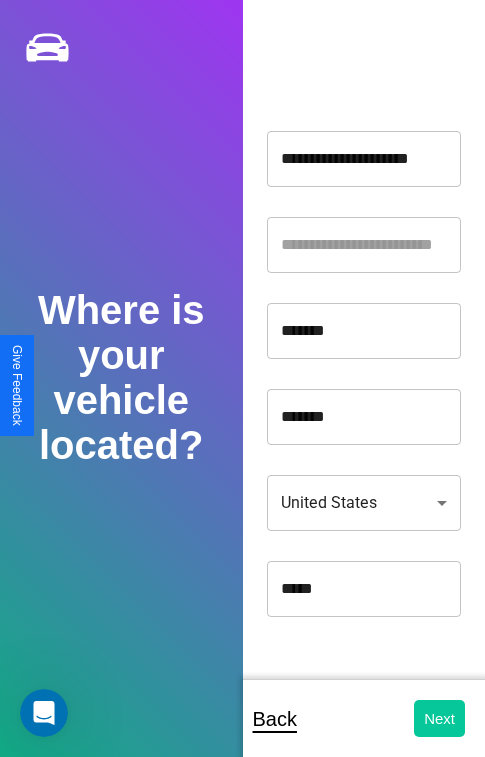 click on "Next" at bounding box center [439, 718] 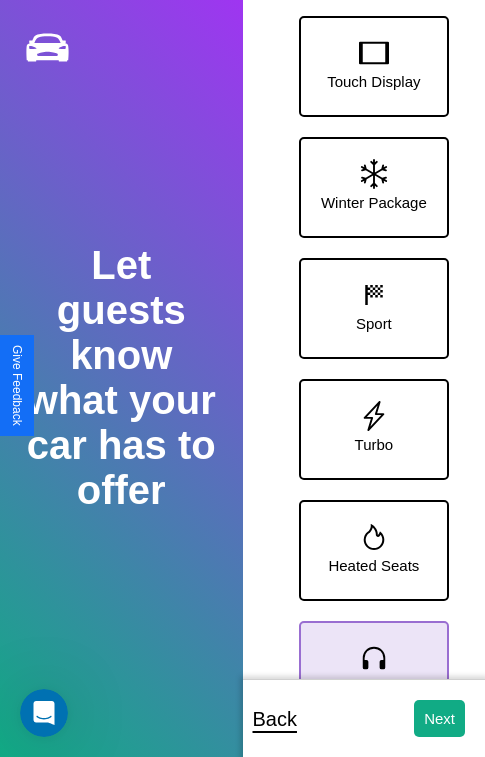 click 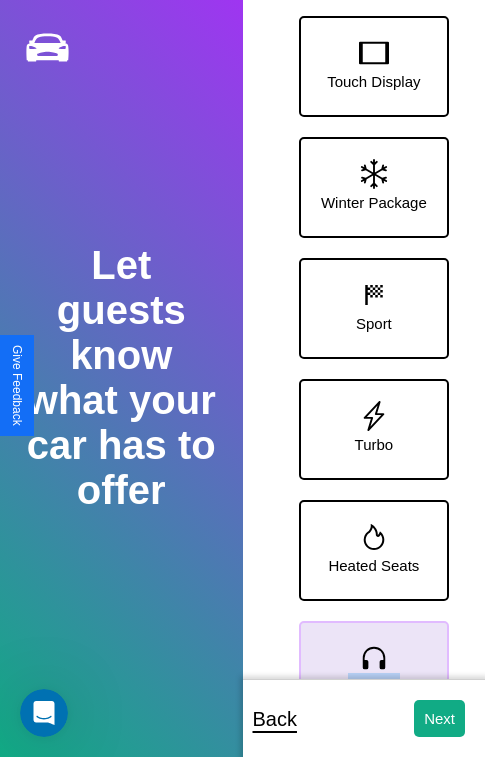 scroll, scrollTop: 249, scrollLeft: 0, axis: vertical 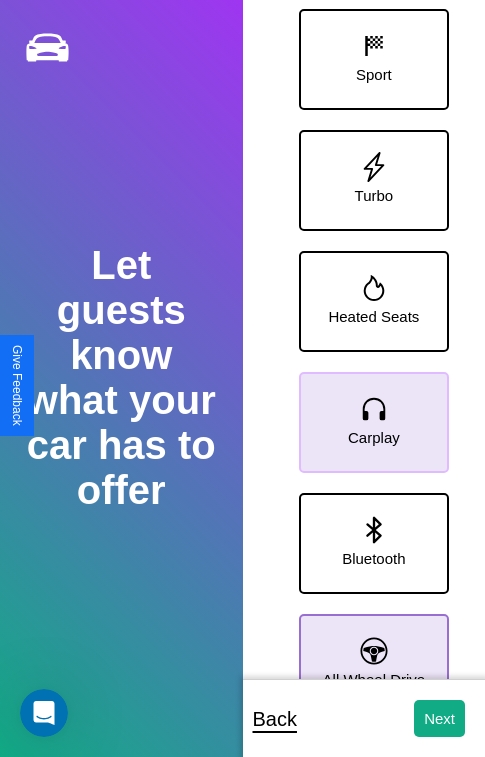 click 